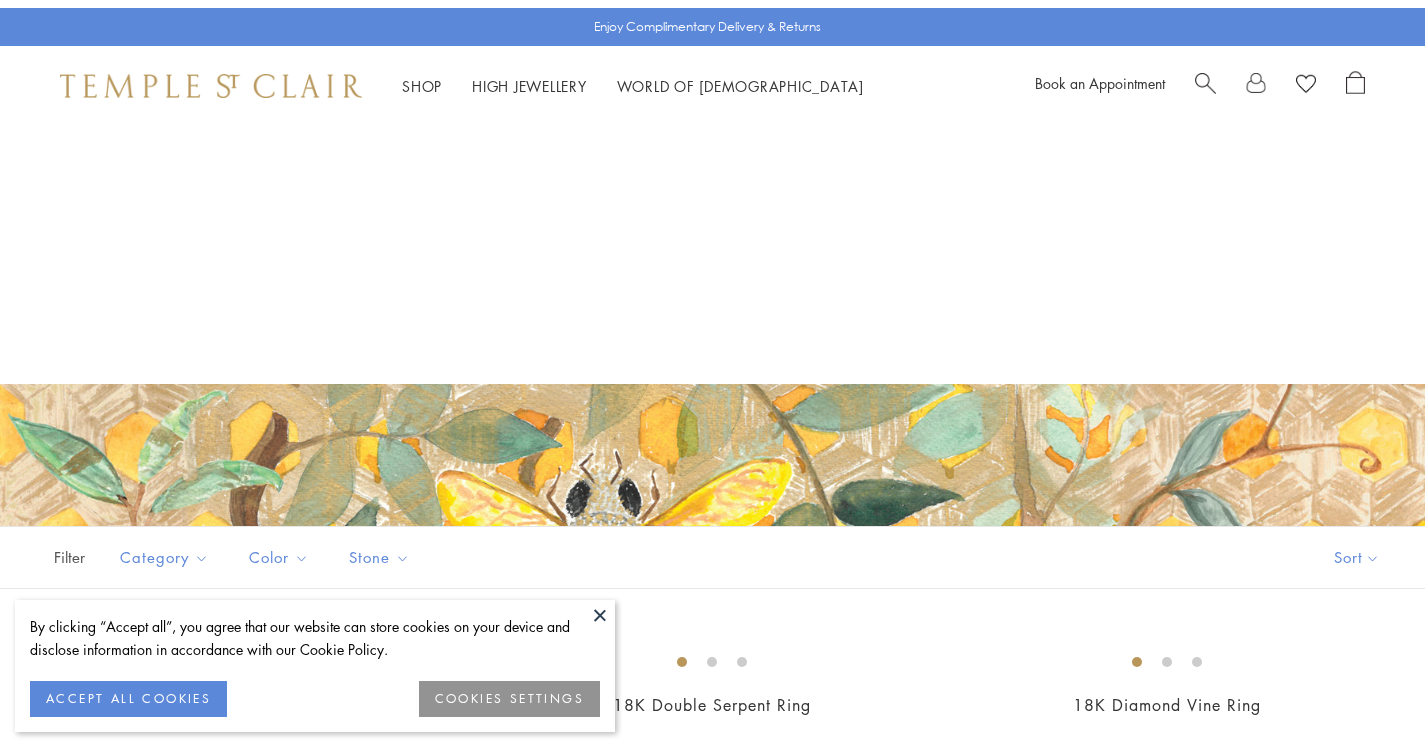scroll, scrollTop: 429, scrollLeft: 0, axis: vertical 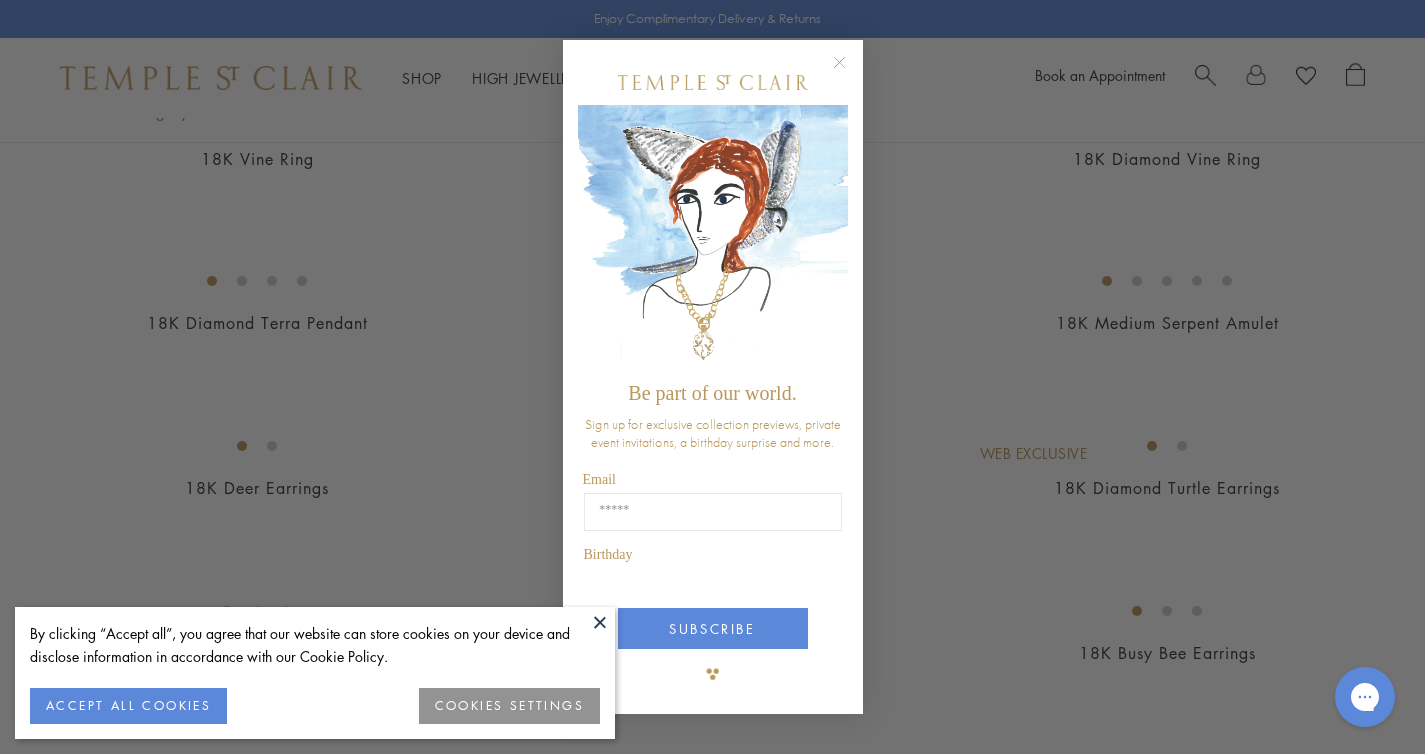 click at bounding box center (600, 622) 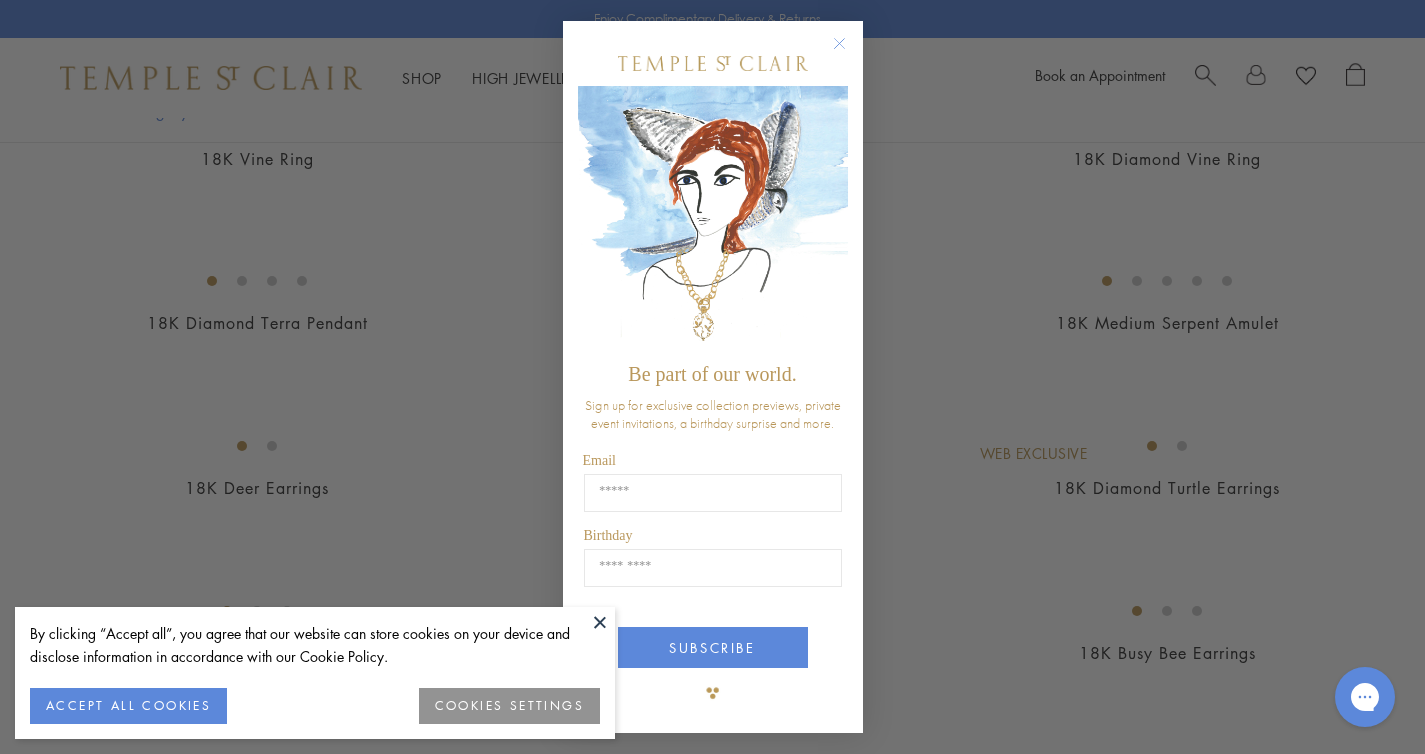 click 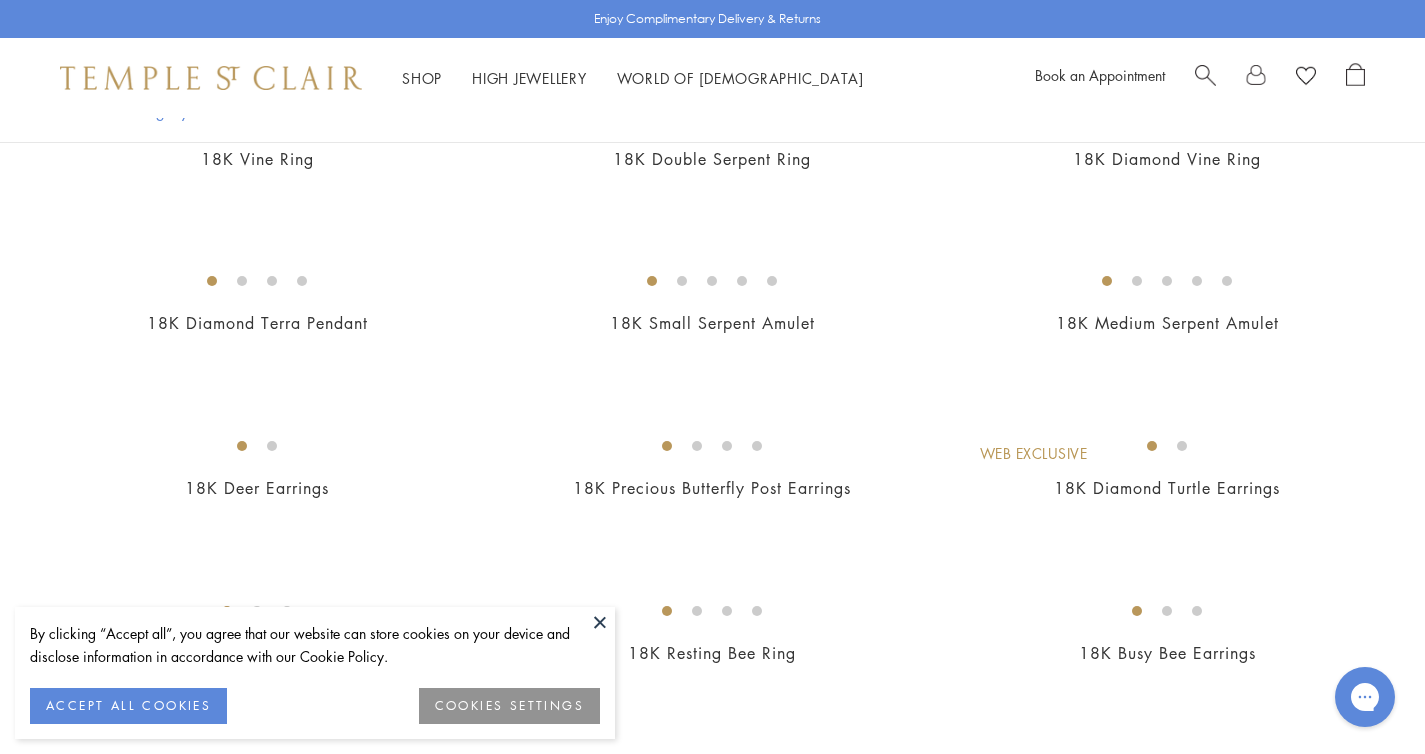 click on "ACCEPT ALL COOKIES" at bounding box center (128, 706) 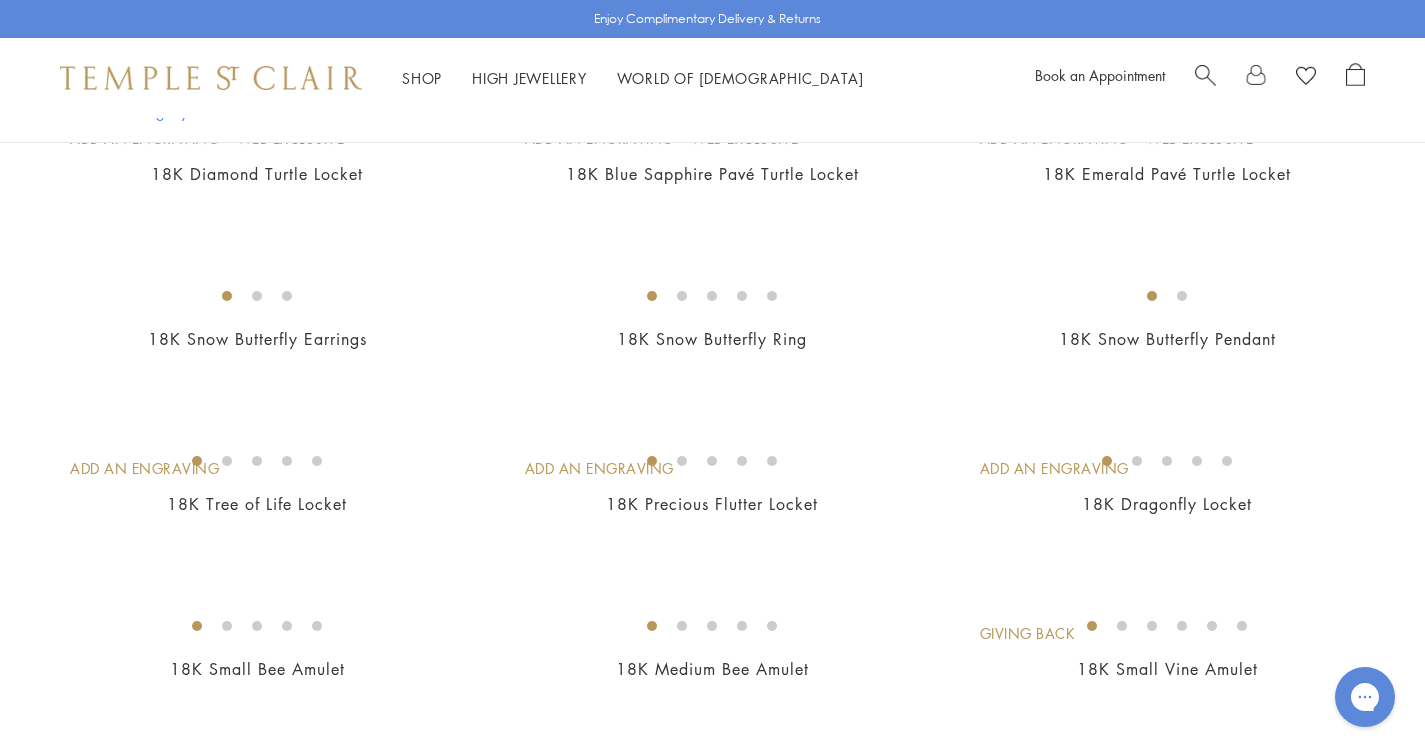 scroll, scrollTop: 1517, scrollLeft: 0, axis: vertical 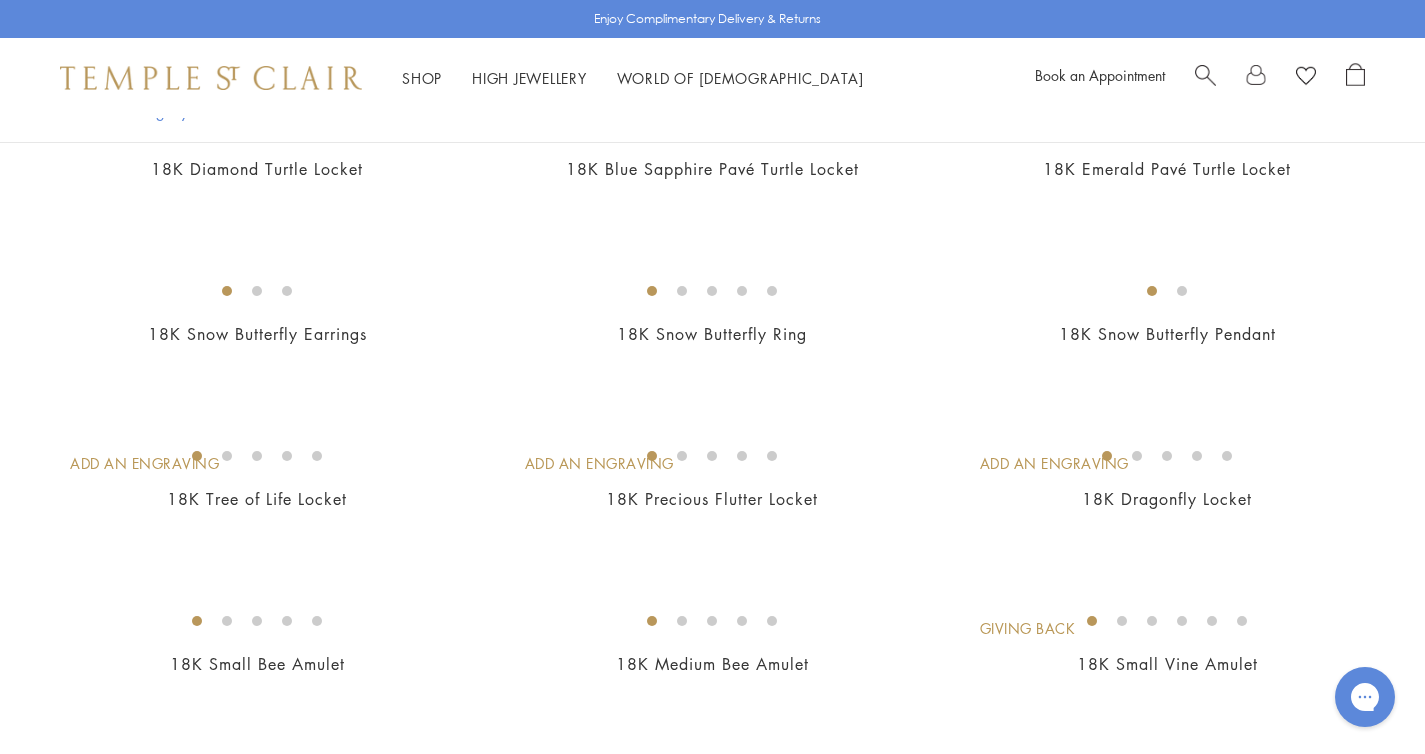 click at bounding box center [0, 0] 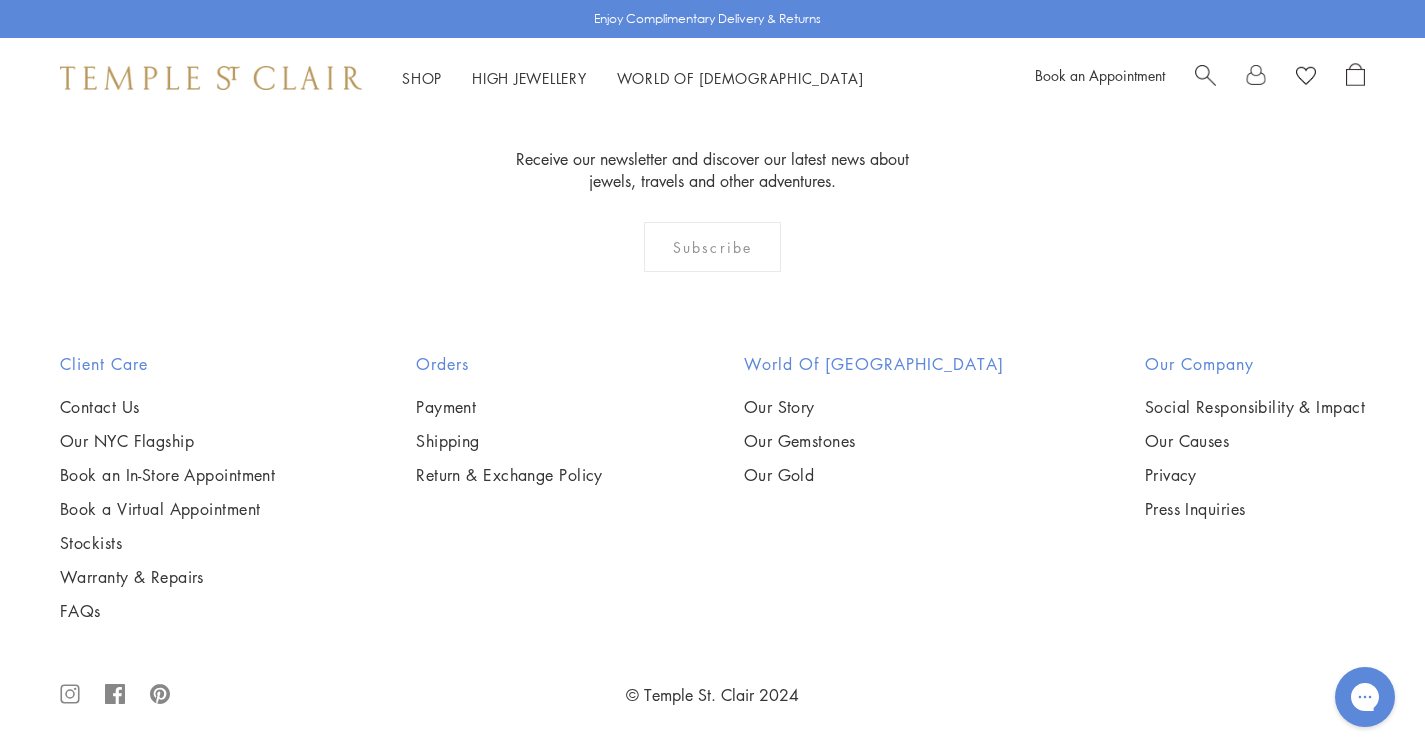 scroll, scrollTop: 11429, scrollLeft: 0, axis: vertical 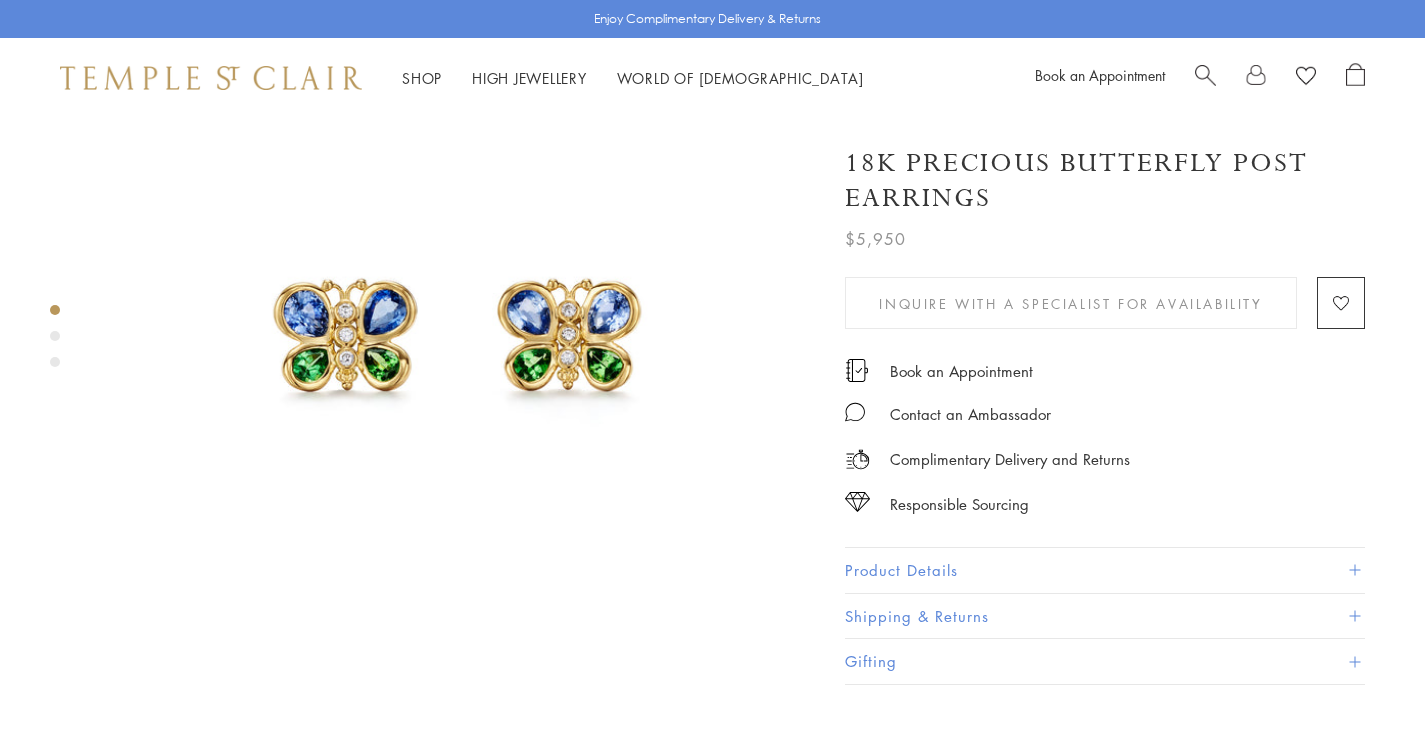click on "Product Details" at bounding box center [1105, 570] 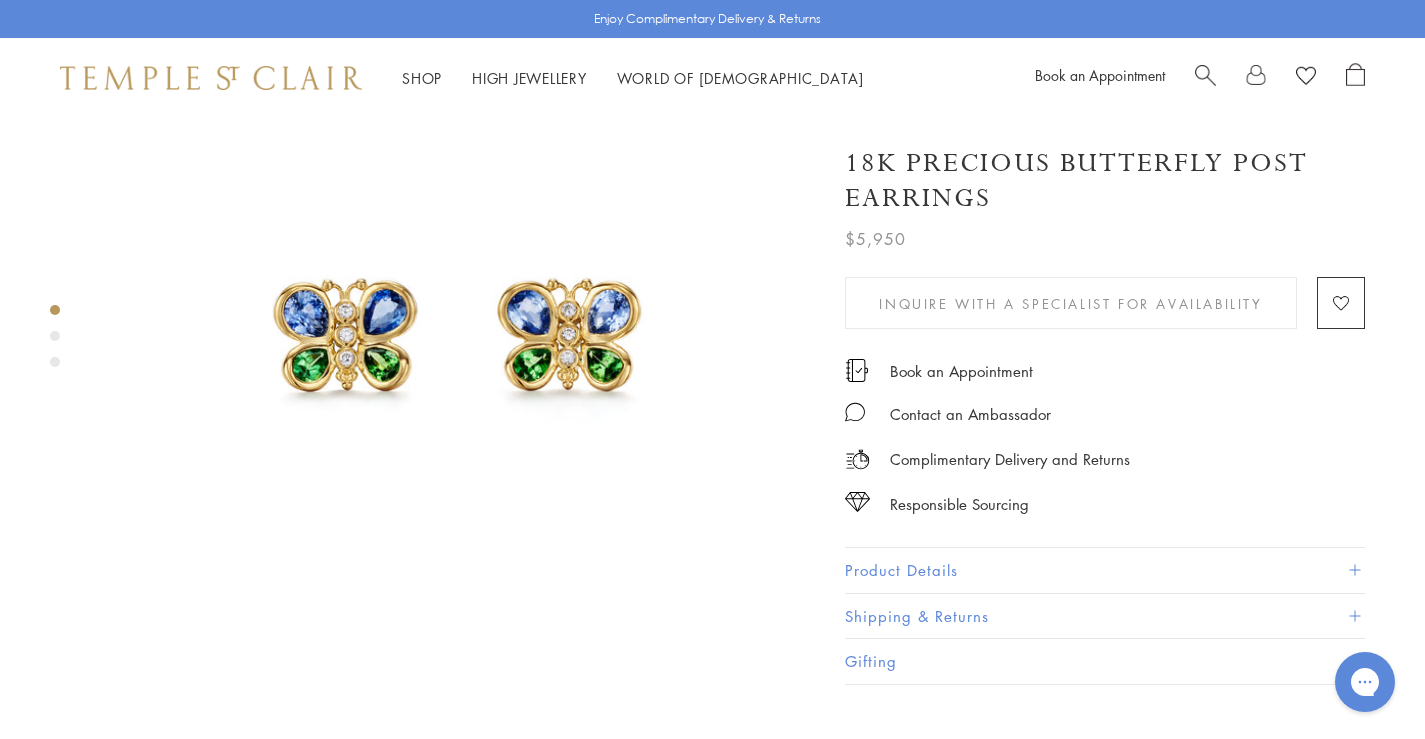 scroll, scrollTop: 0, scrollLeft: 0, axis: both 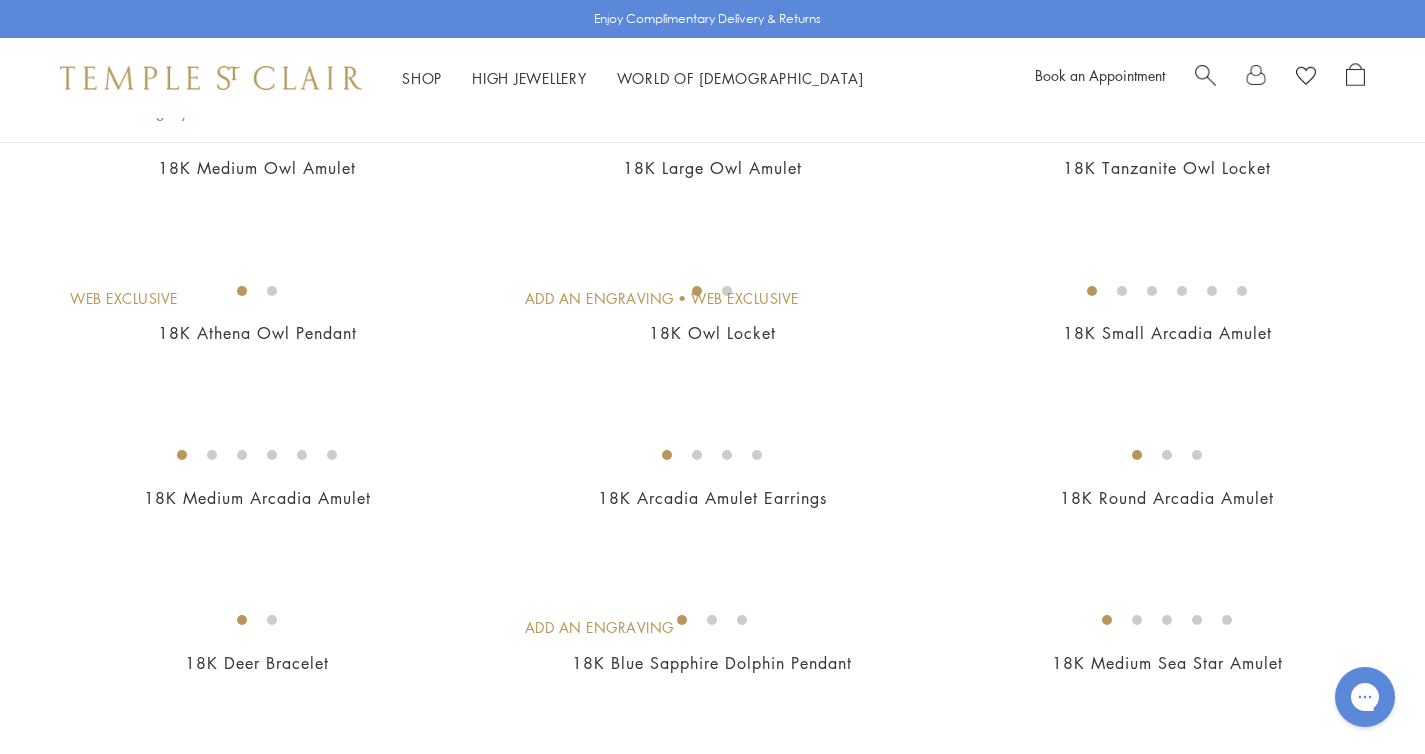 drag, startPoint x: 789, startPoint y: 580, endPoint x: 827, endPoint y: 580, distance: 38 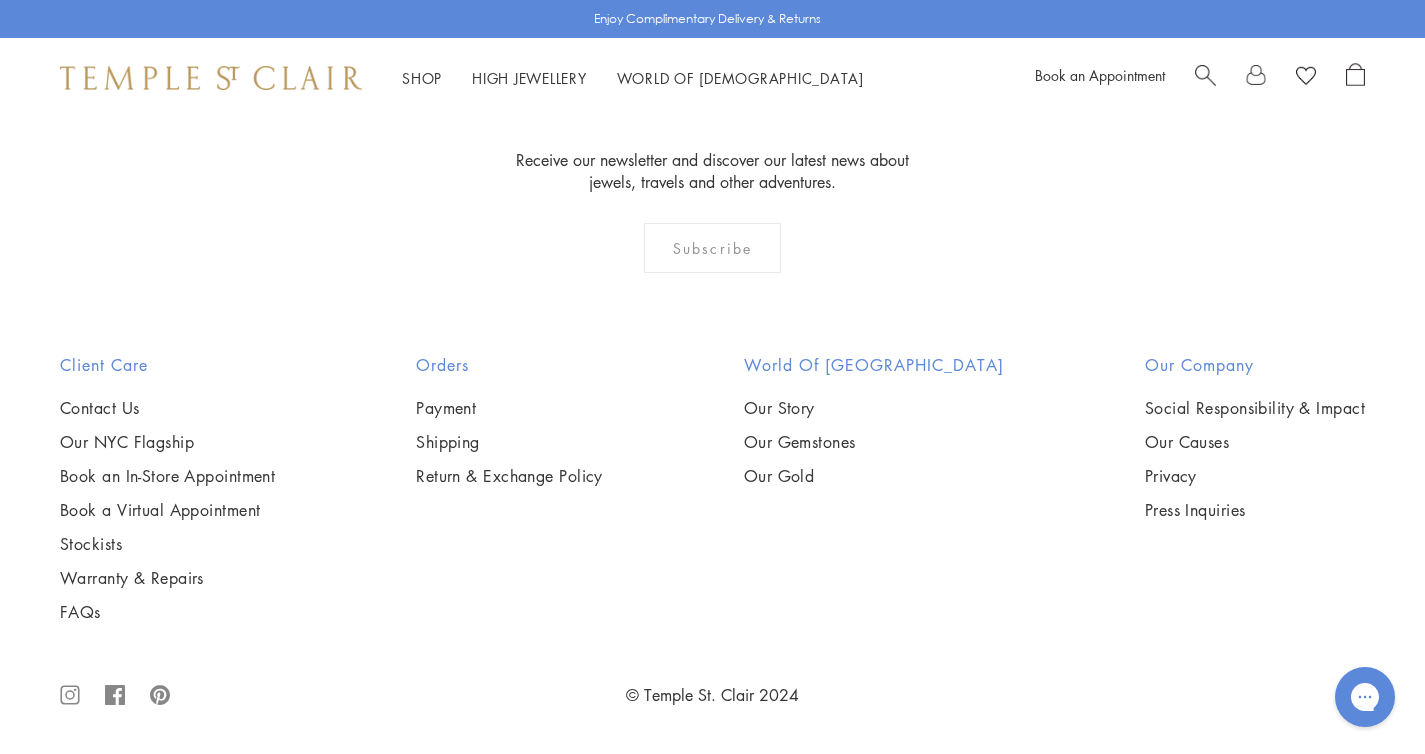 scroll, scrollTop: 4804, scrollLeft: 0, axis: vertical 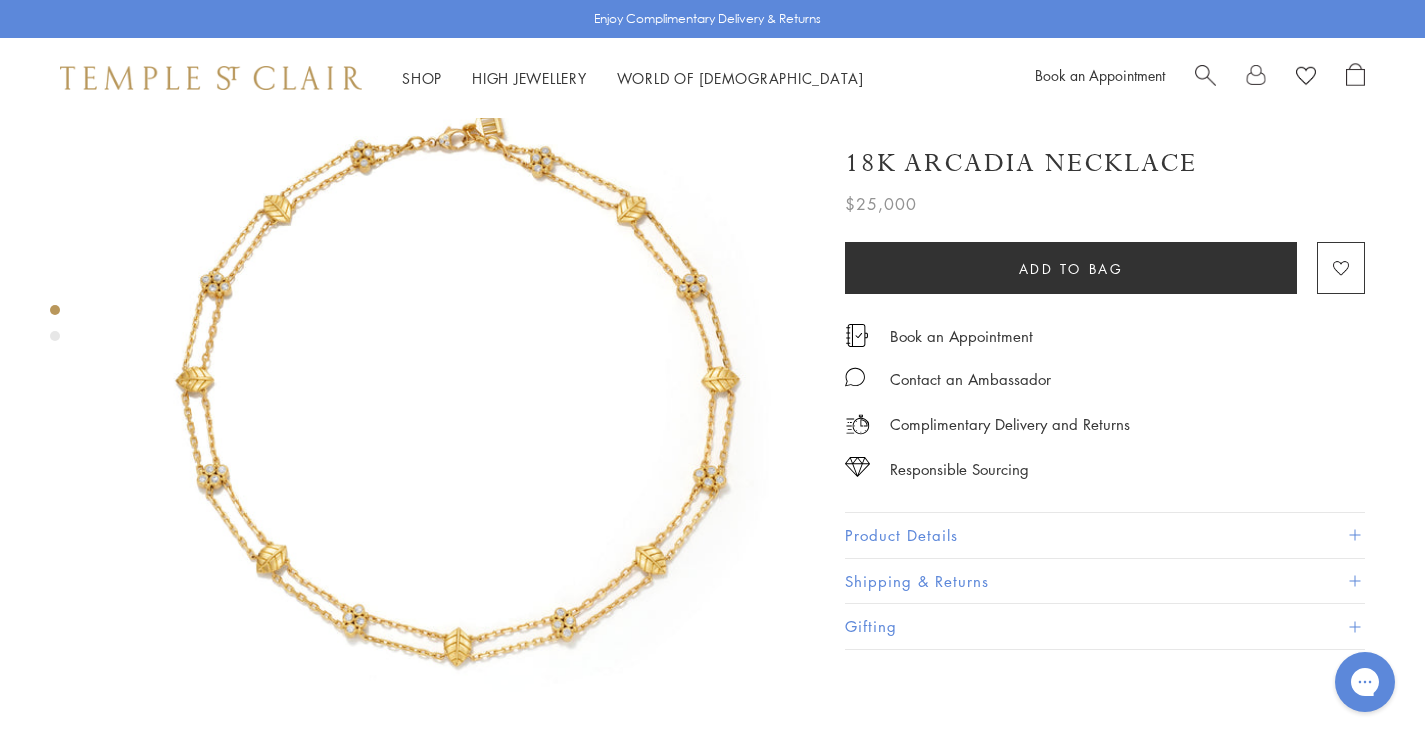 click on "Product Details" at bounding box center [1105, 535] 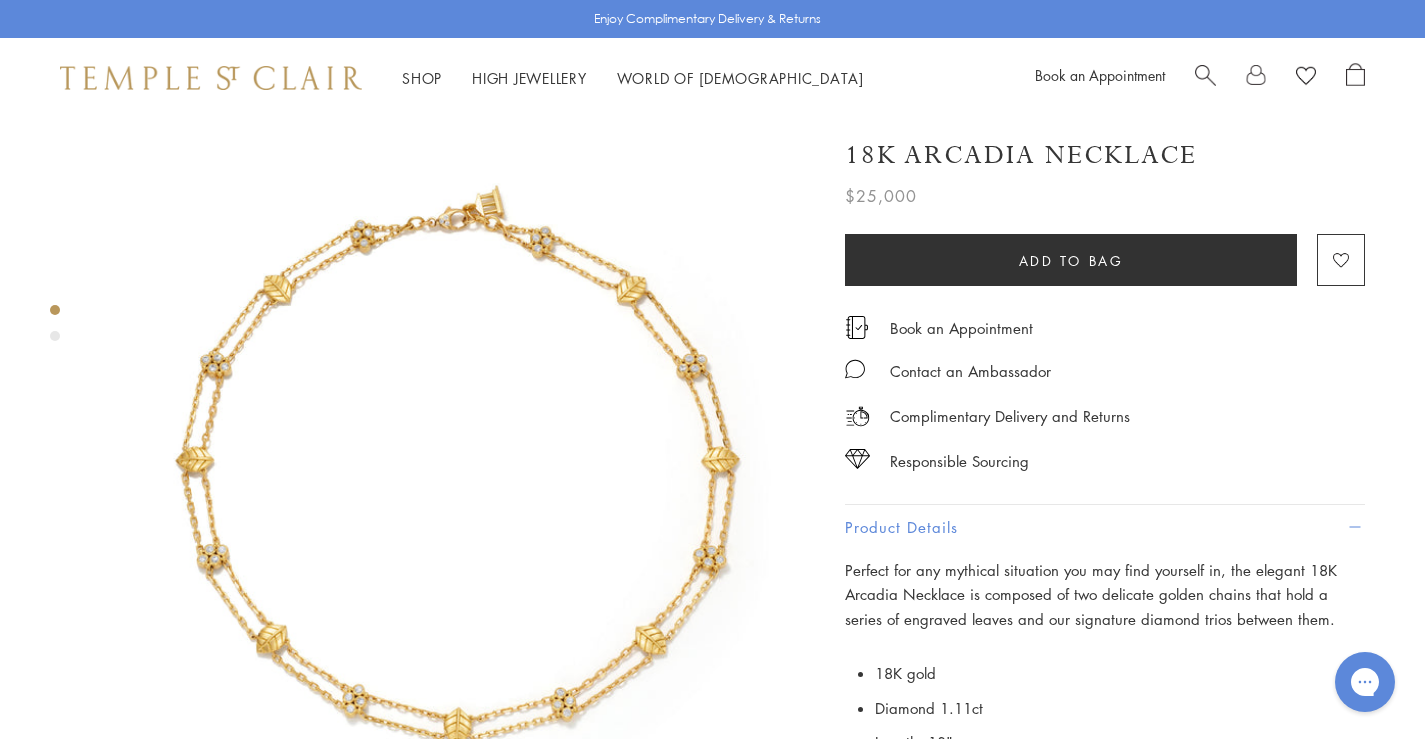 scroll, scrollTop: 0, scrollLeft: 0, axis: both 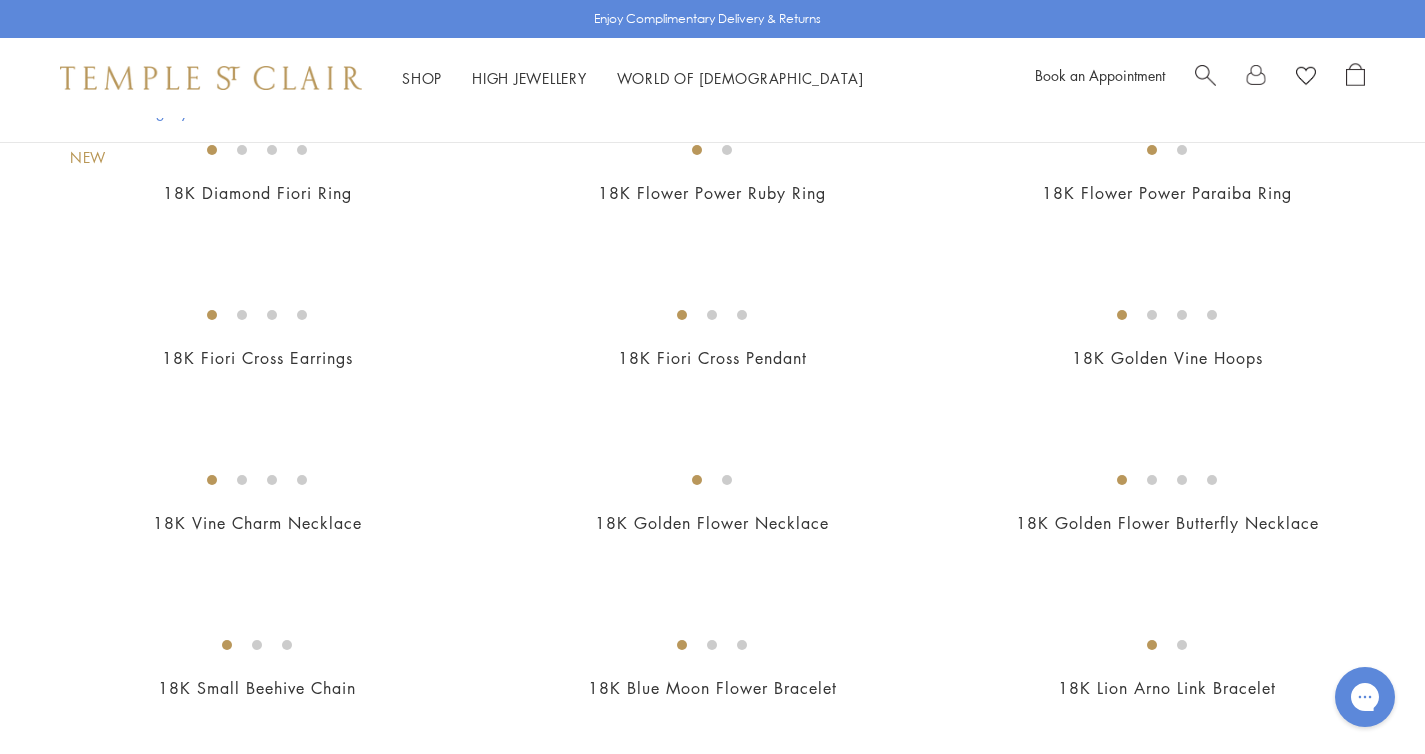 click at bounding box center (0, 0) 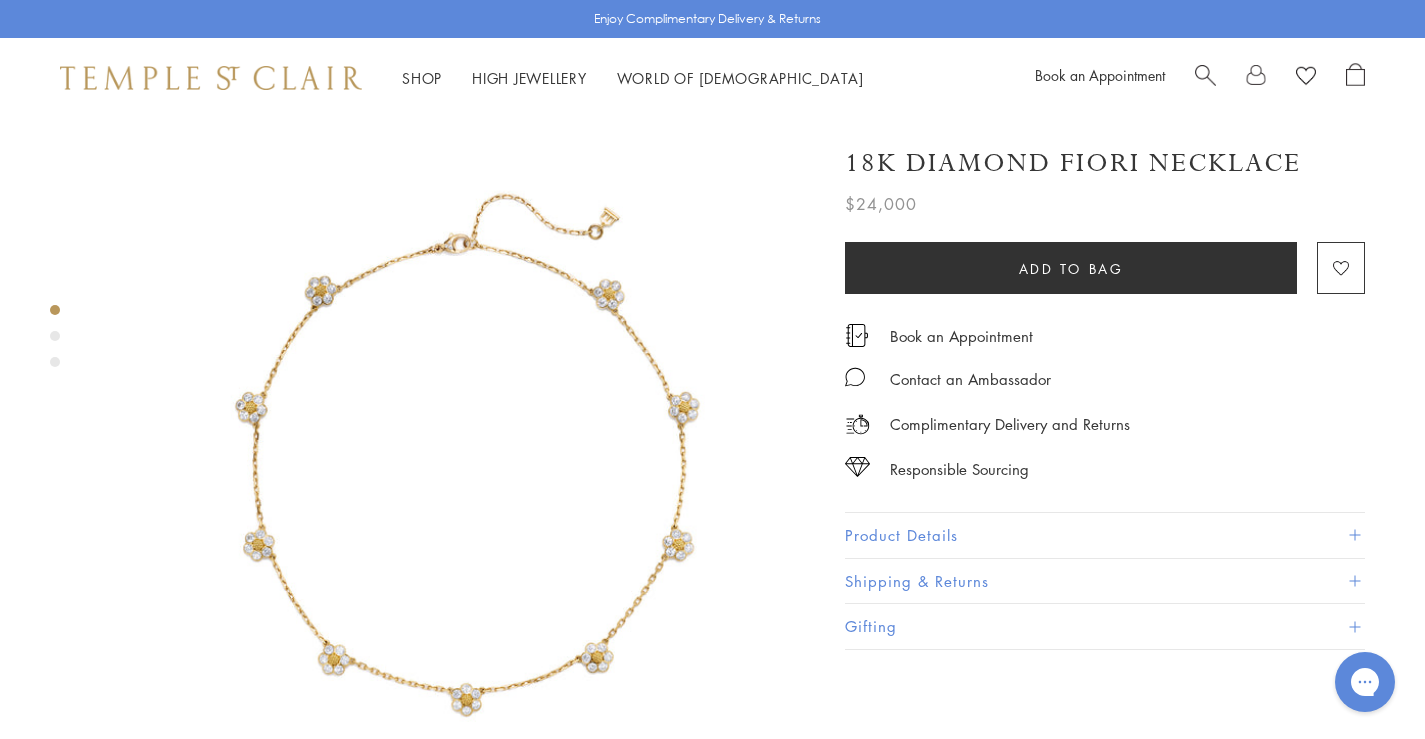 scroll, scrollTop: 0, scrollLeft: 0, axis: both 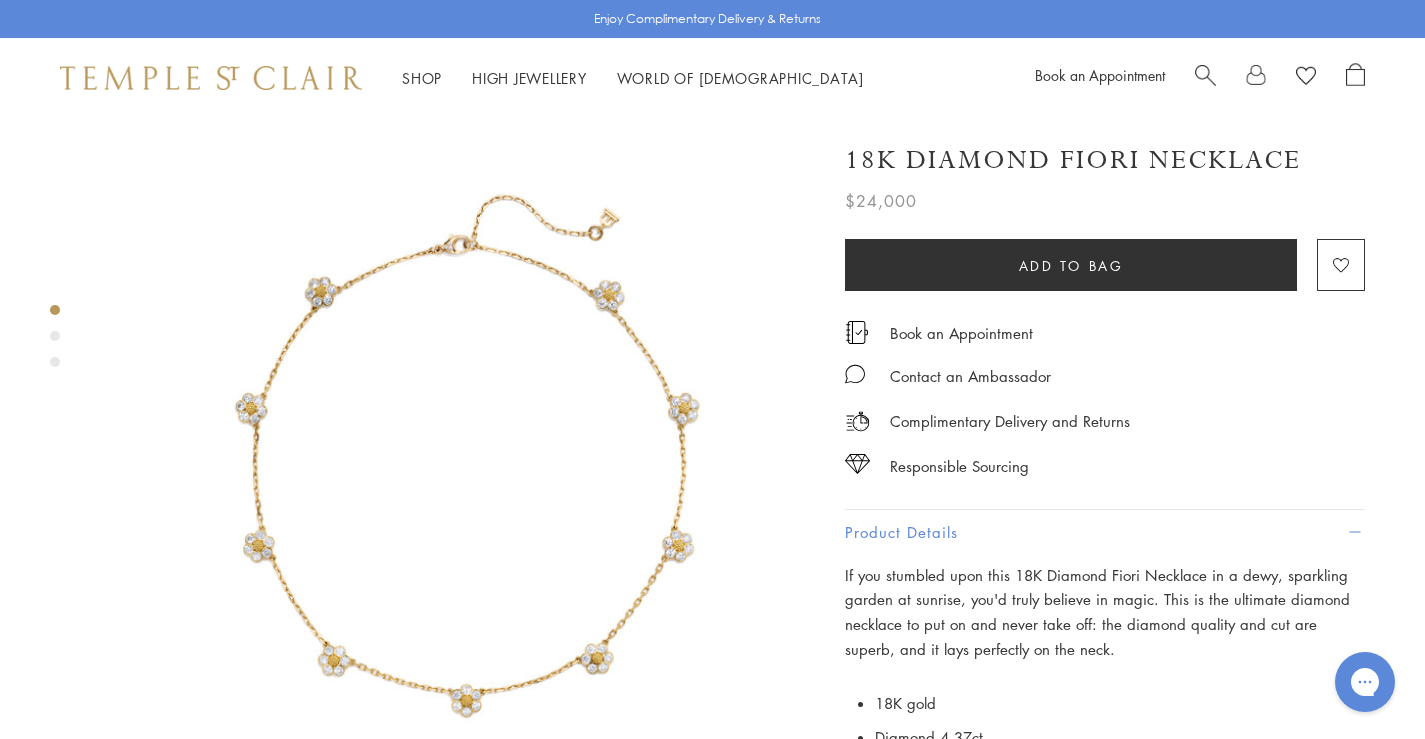 click at bounding box center (457, 475) 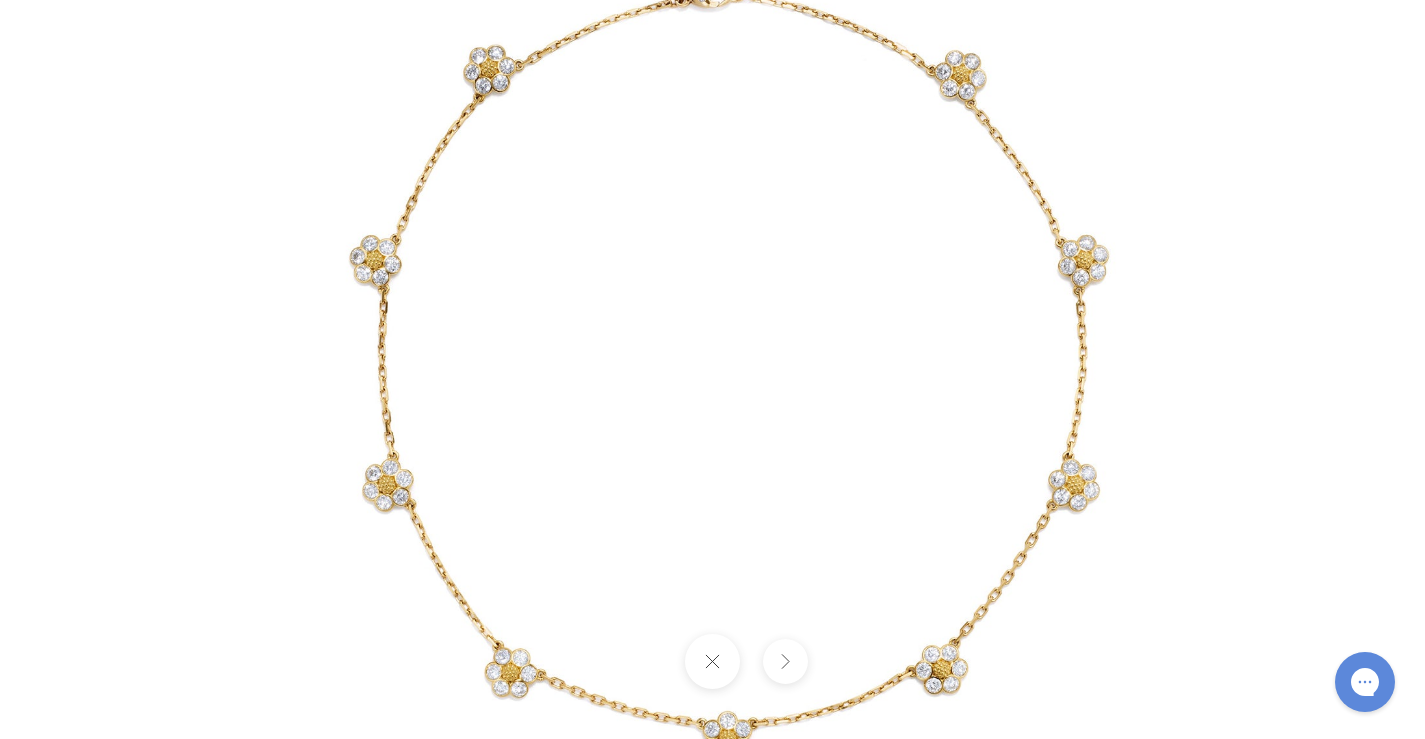 click at bounding box center [713, 370] 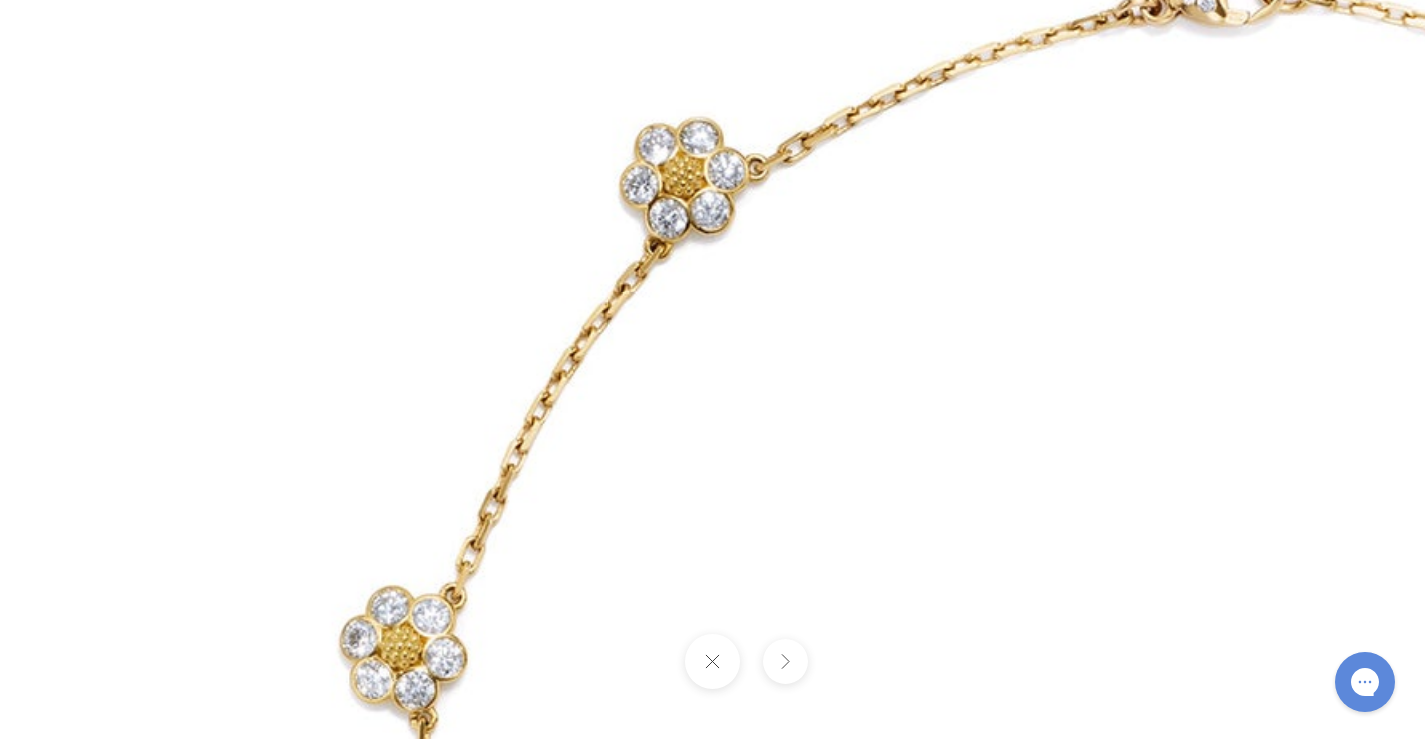 click at bounding box center (1234, 918) 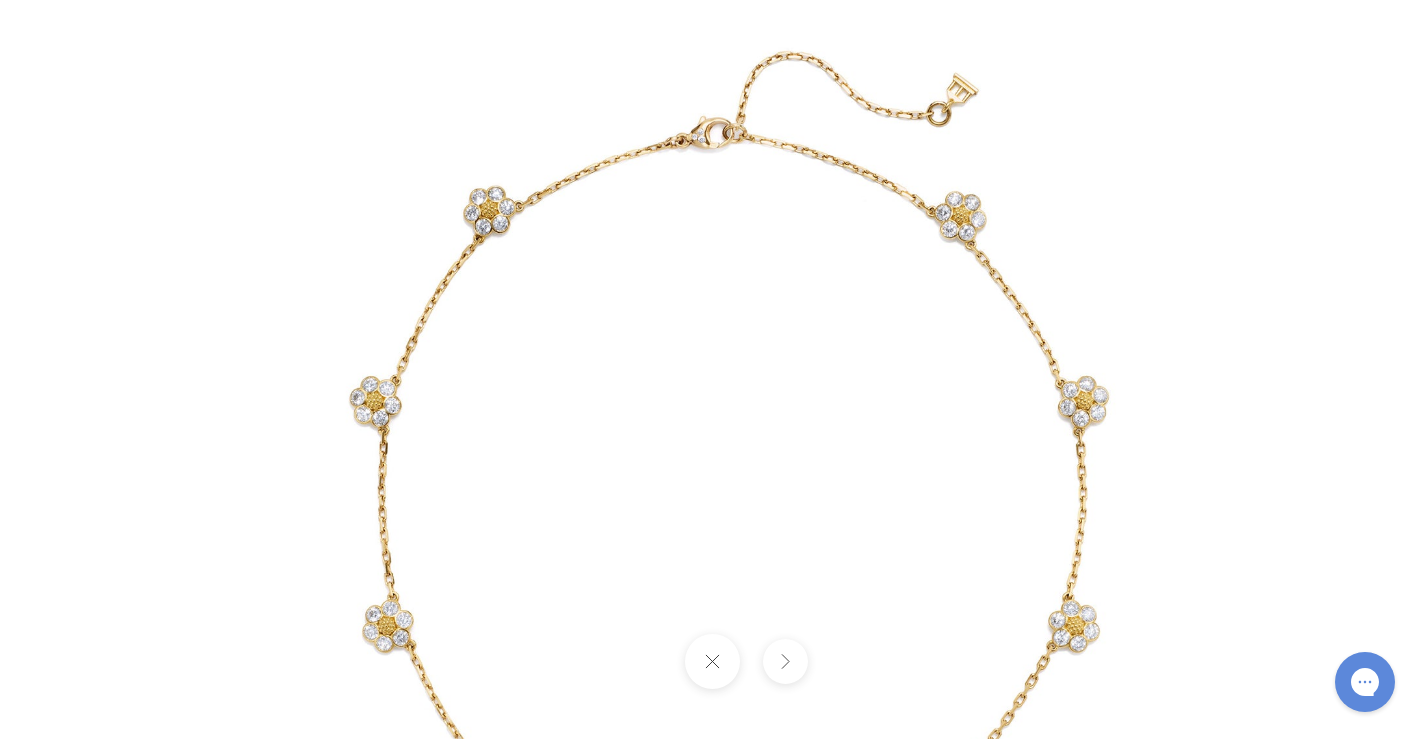 click at bounding box center [713, 511] 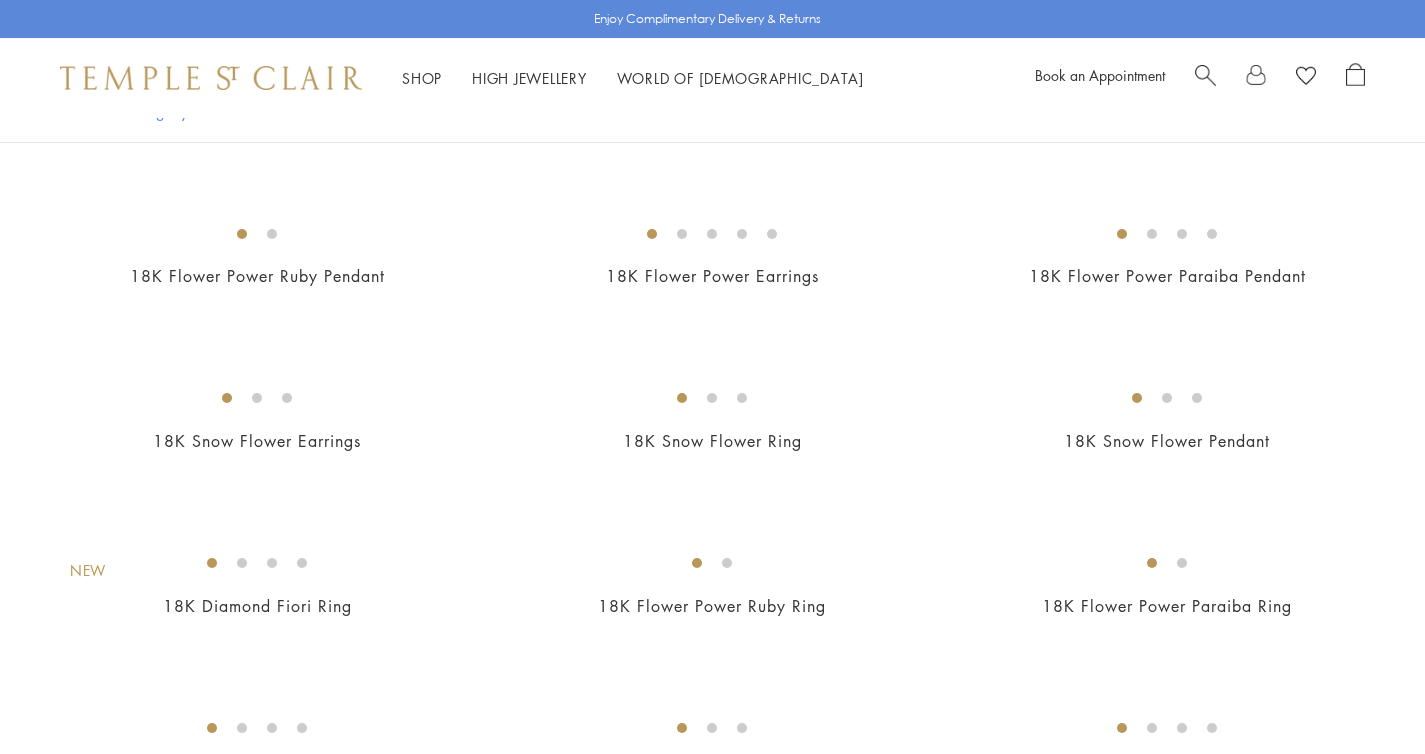 scroll, scrollTop: 1080, scrollLeft: 0, axis: vertical 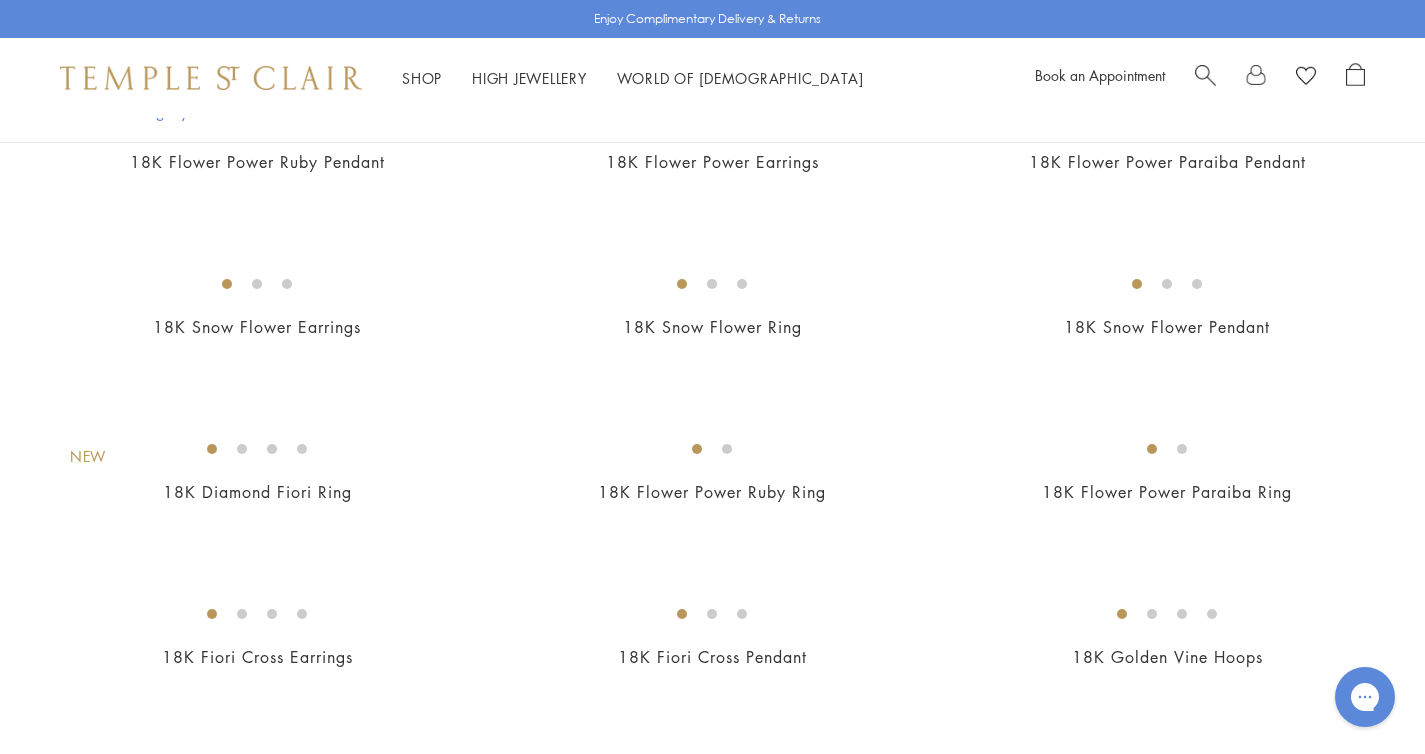click on "New
18K Diamond Fiori Amulet Earrings
$5,950" at bounding box center (712, -346) 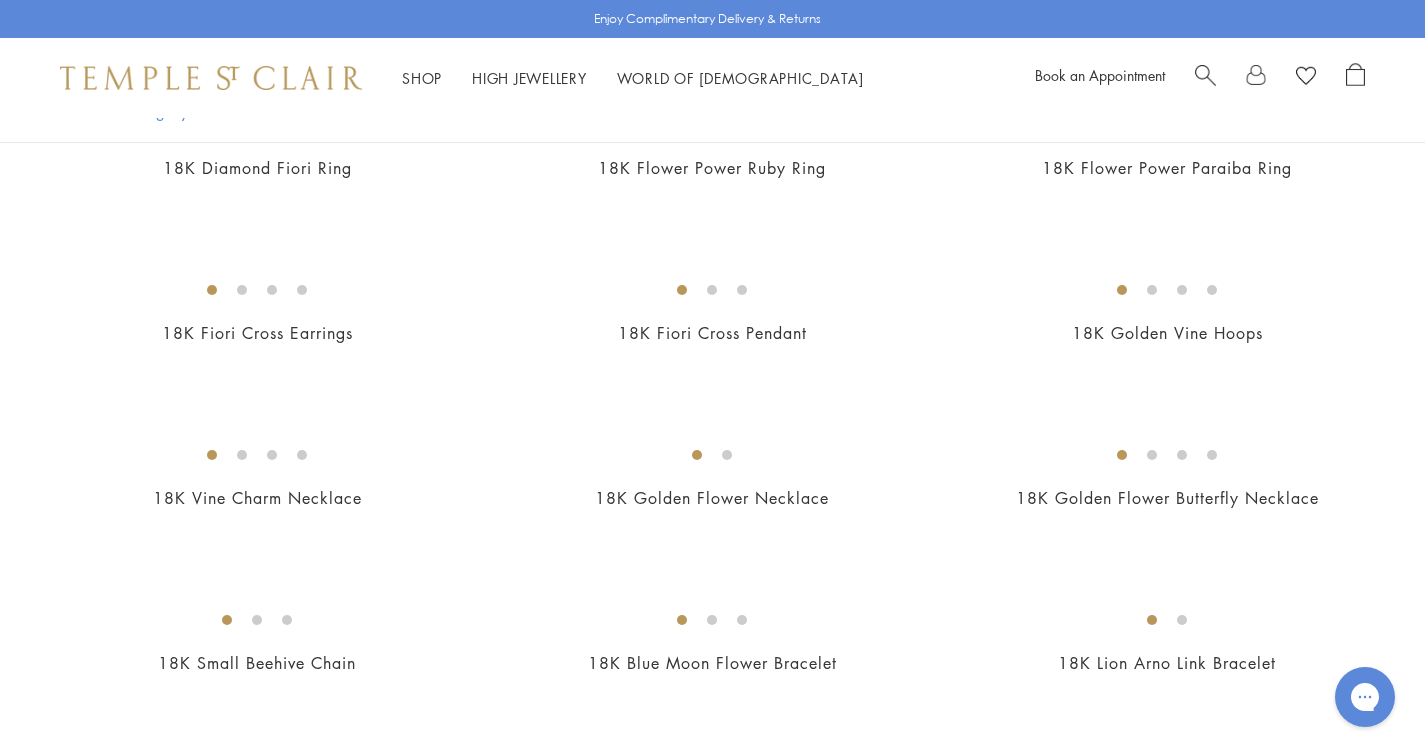 scroll, scrollTop: 1510, scrollLeft: 0, axis: vertical 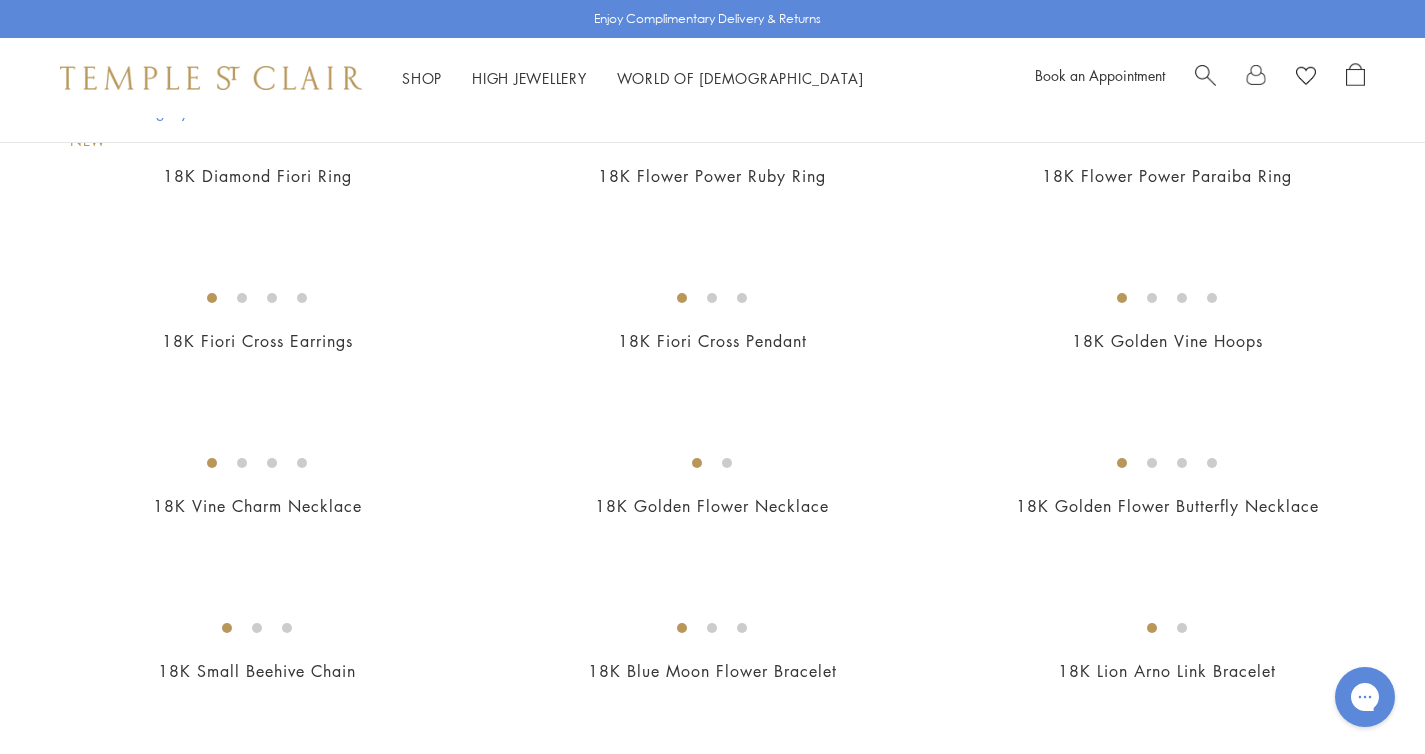 click at bounding box center [0, 0] 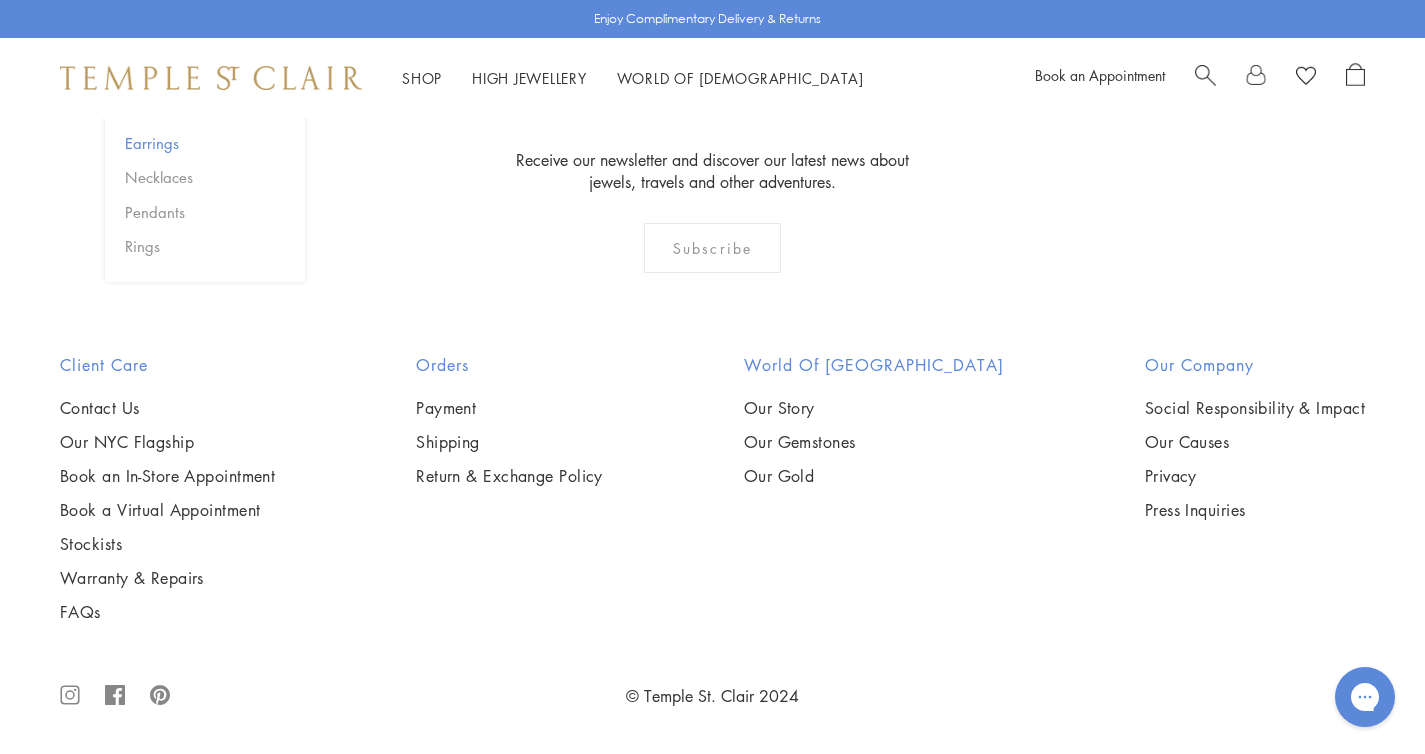 scroll, scrollTop: 7865, scrollLeft: 0, axis: vertical 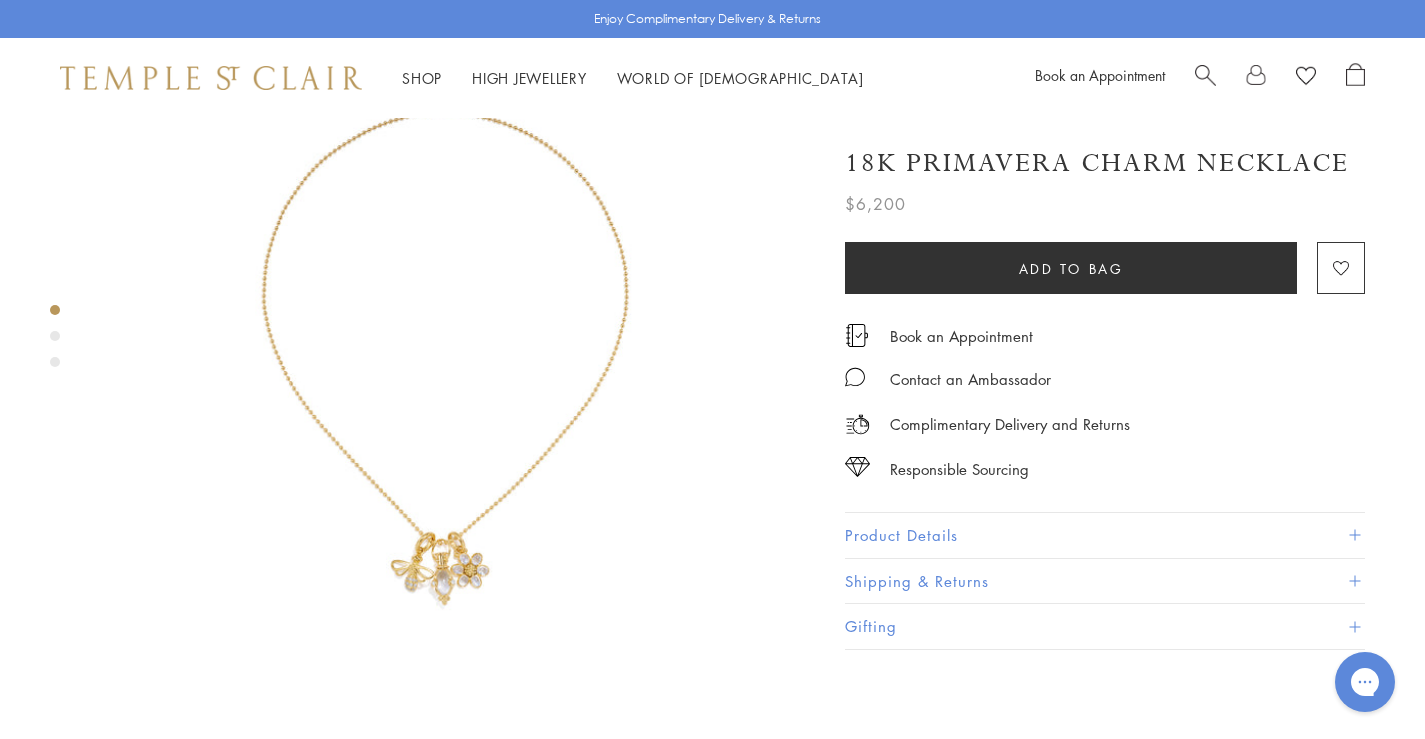click at bounding box center [457, 346] 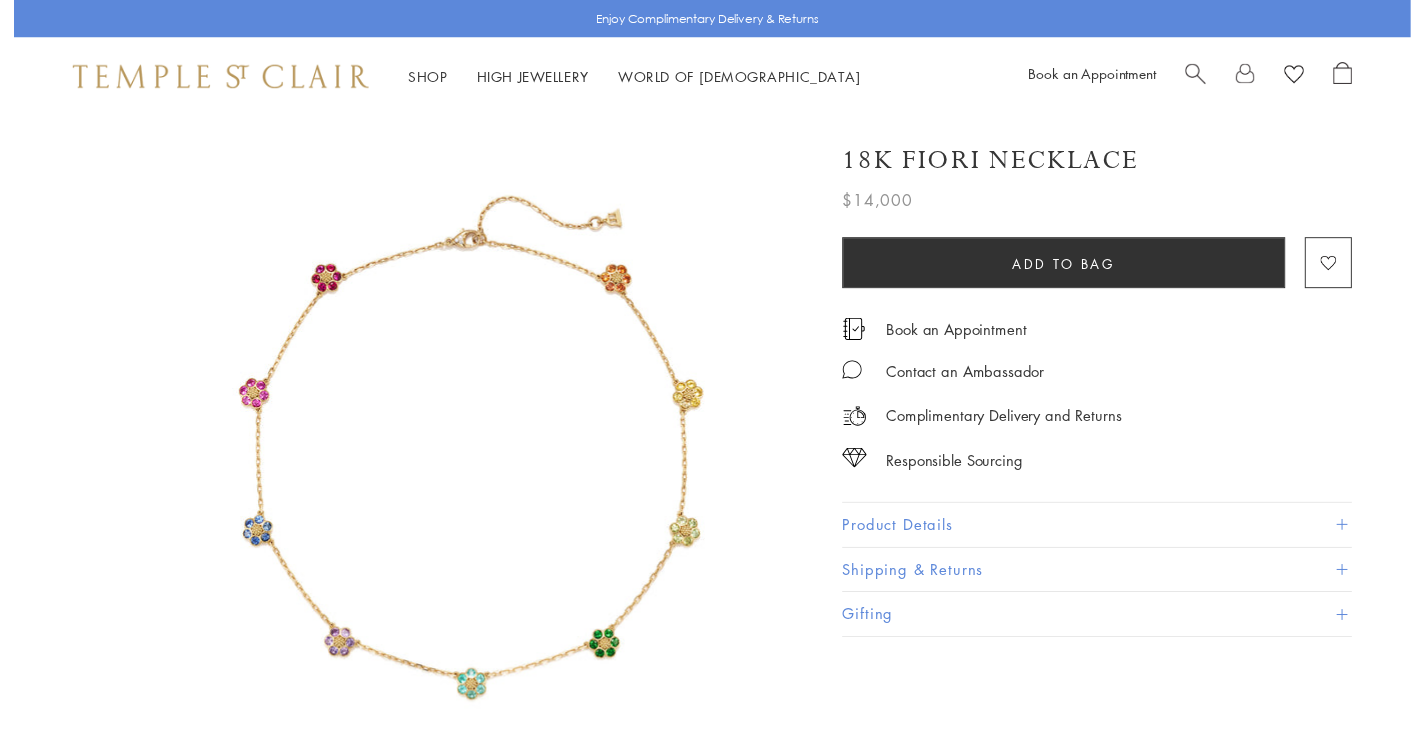 scroll, scrollTop: 93, scrollLeft: 0, axis: vertical 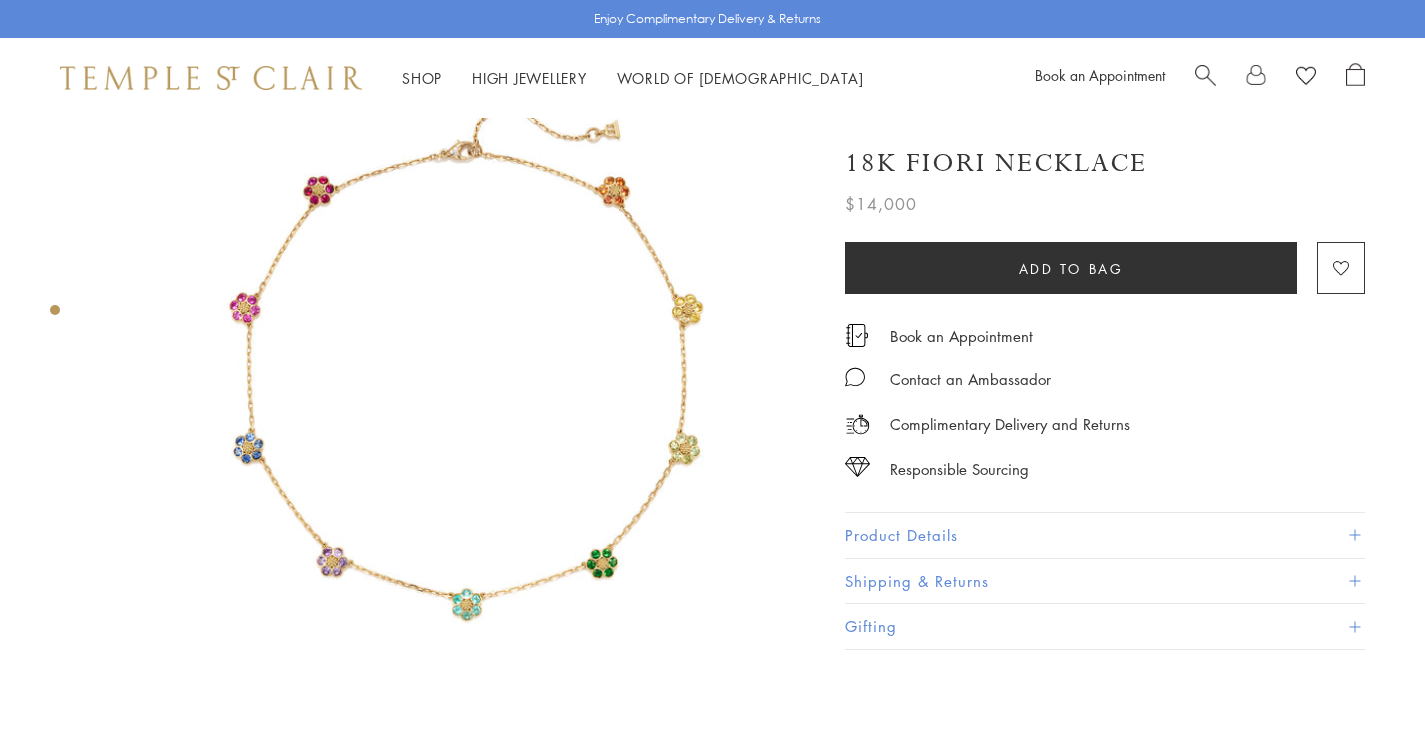 click on "Product Details" at bounding box center [1105, 535] 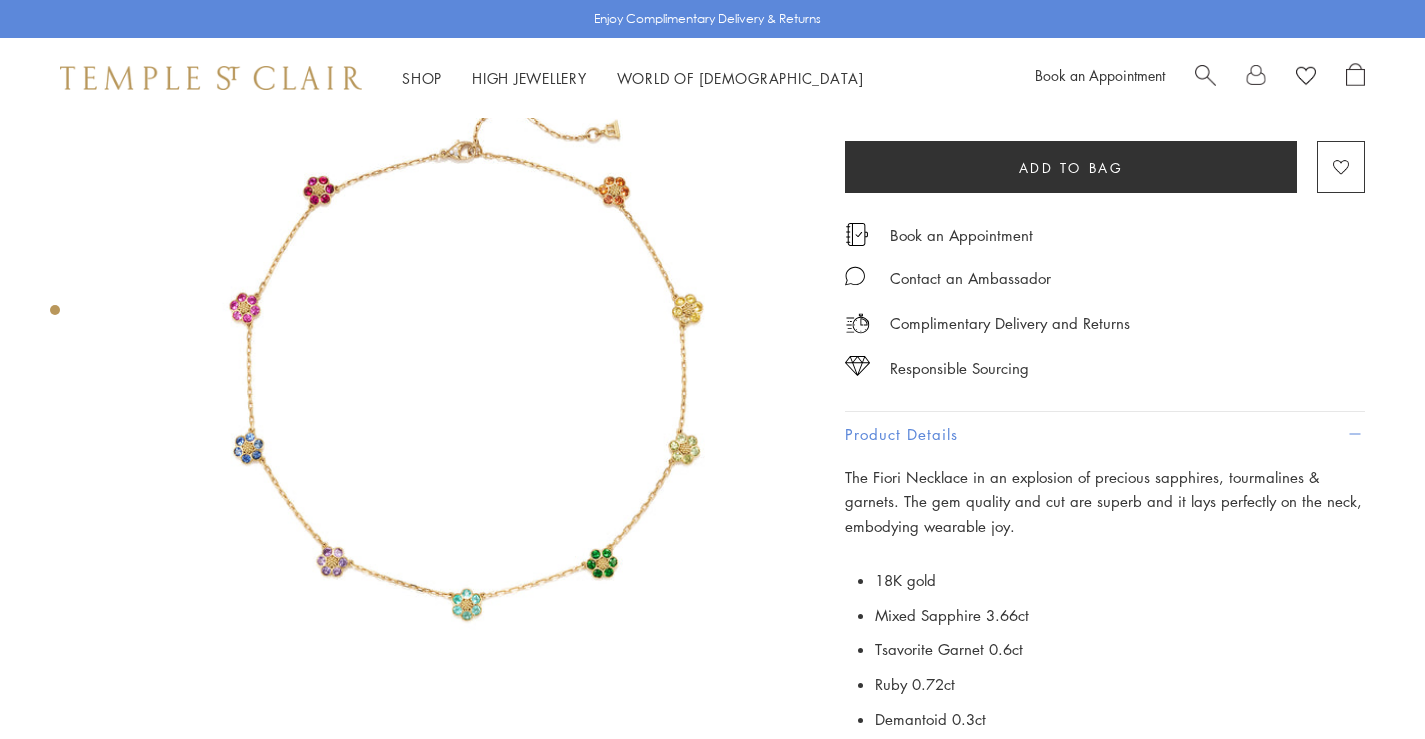 scroll, scrollTop: 93, scrollLeft: 0, axis: vertical 